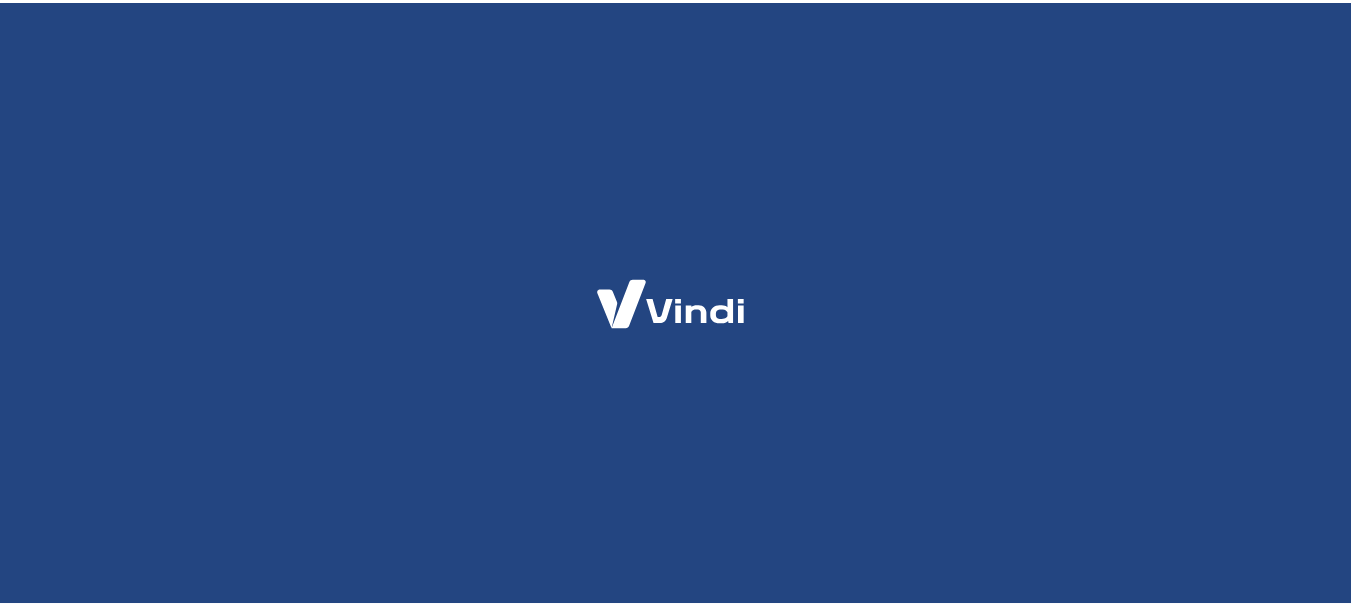 scroll, scrollTop: 0, scrollLeft: 0, axis: both 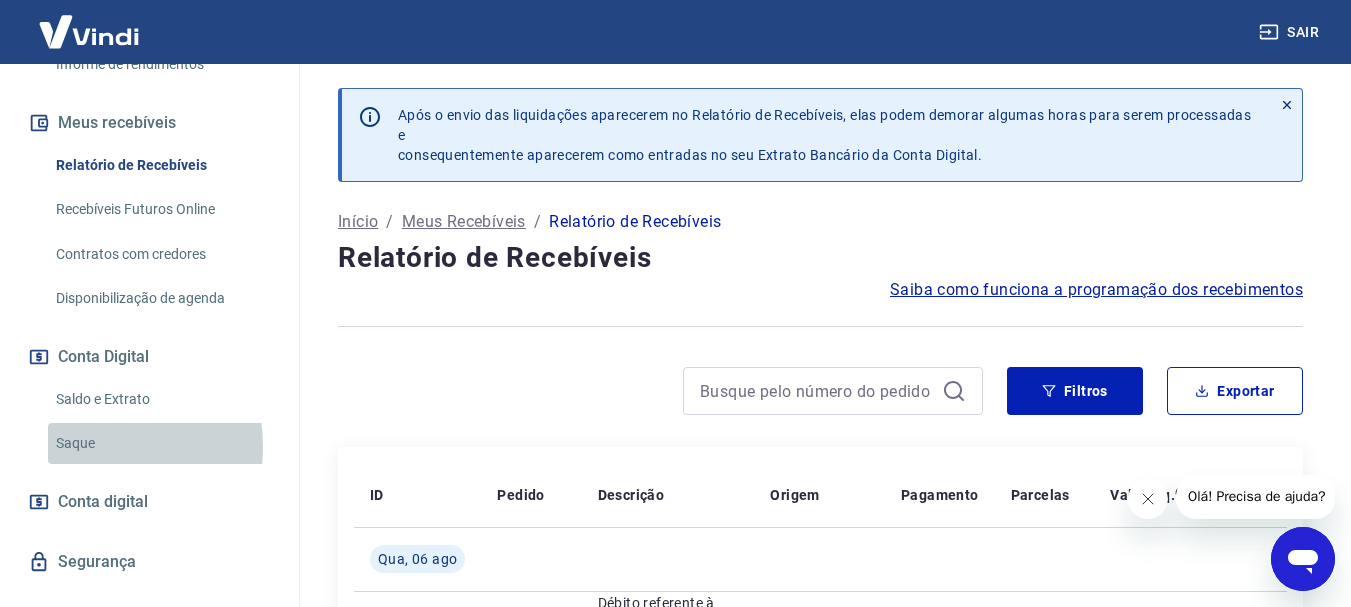 click on "Saque" at bounding box center (161, 443) 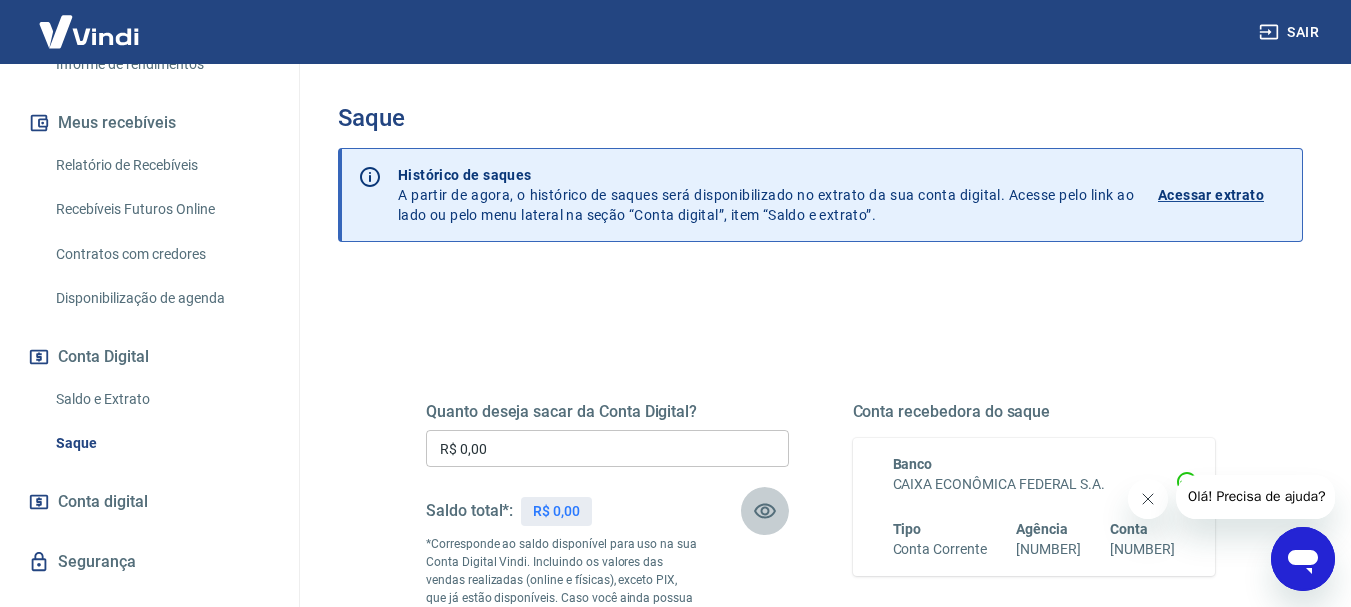click 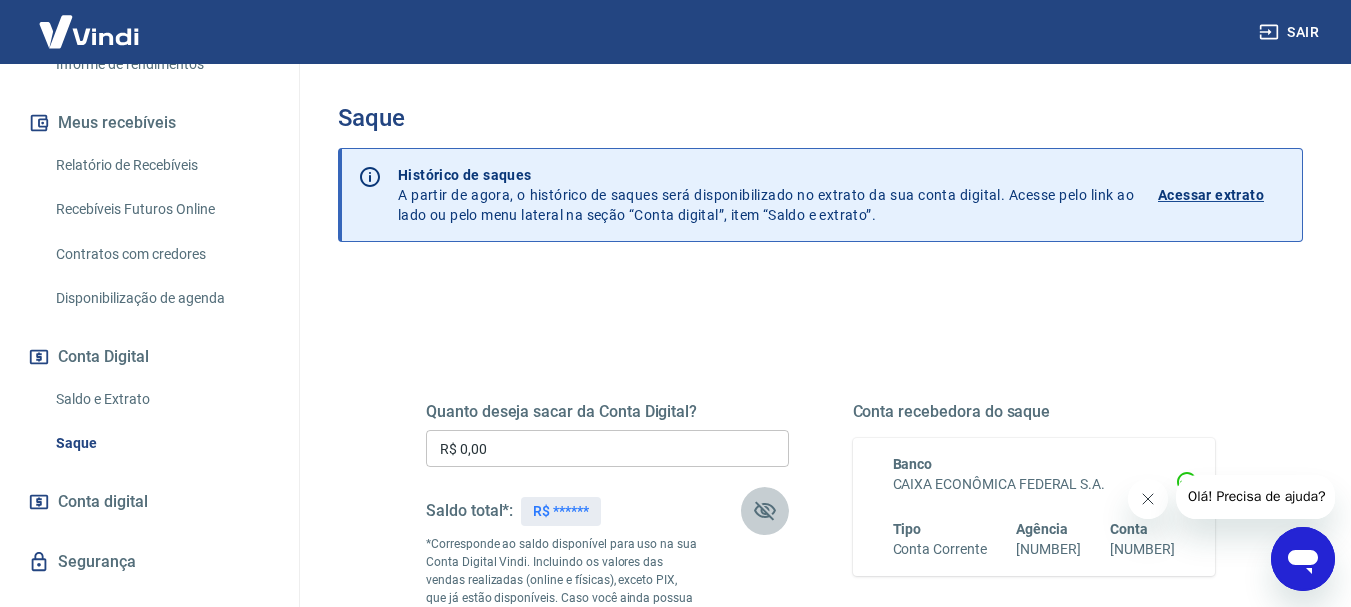 click 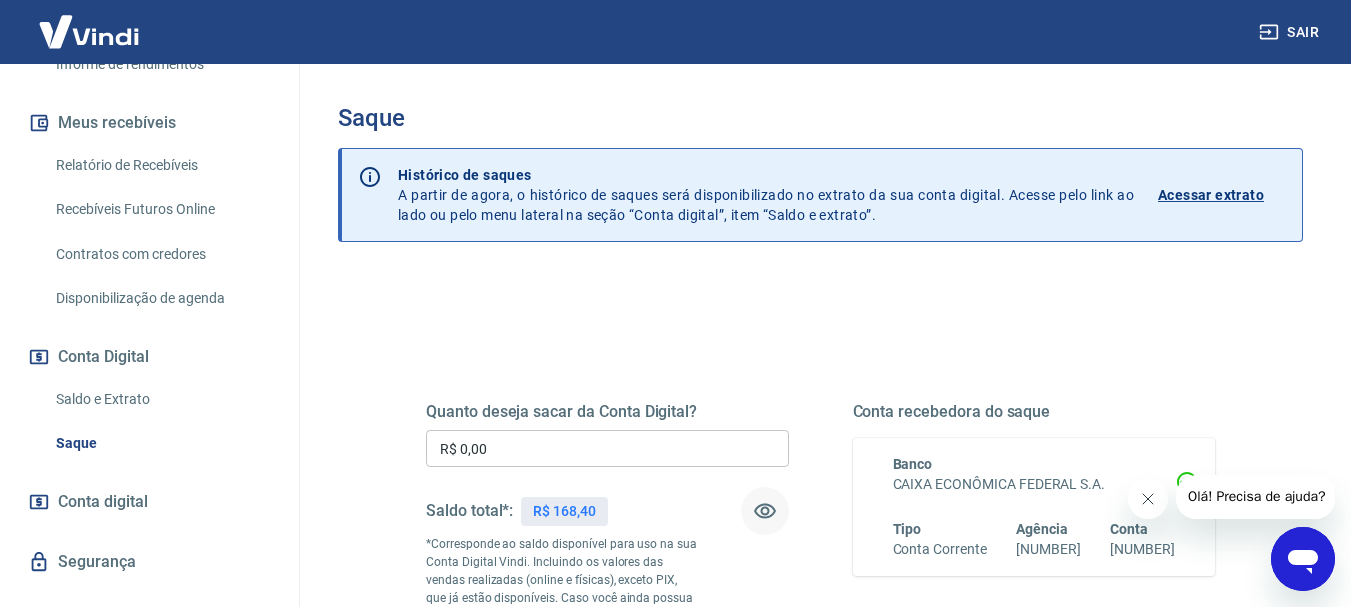 click on "R$ 0,00" at bounding box center [607, 448] 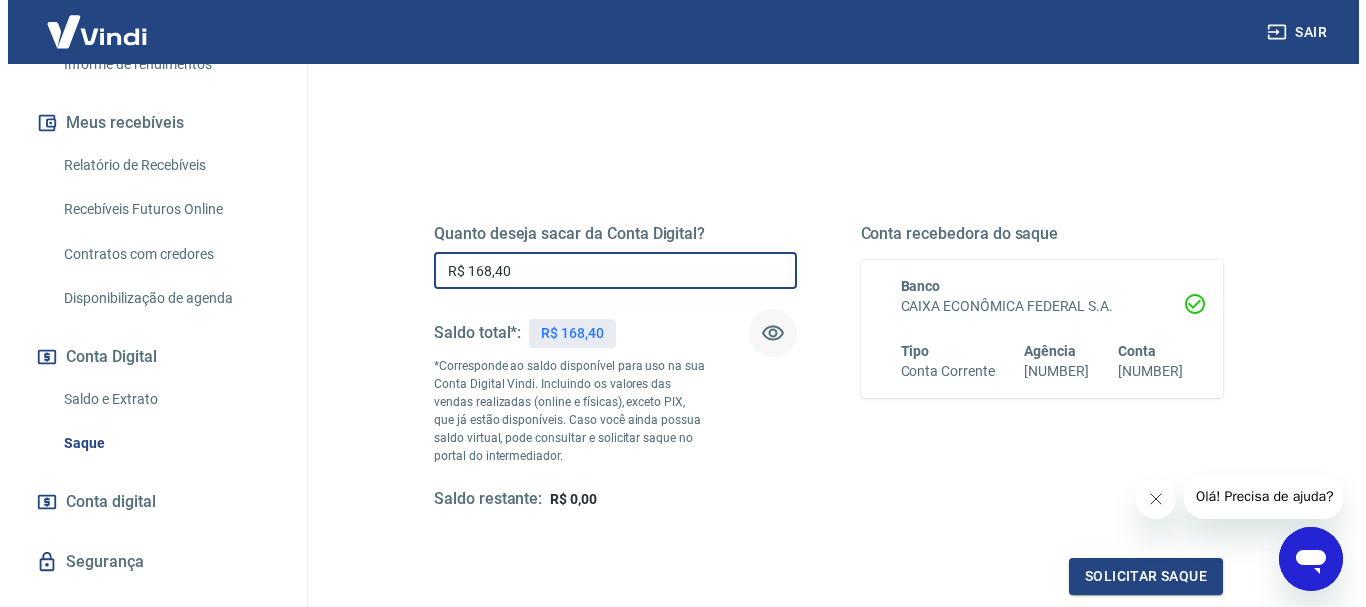 scroll, scrollTop: 400, scrollLeft: 0, axis: vertical 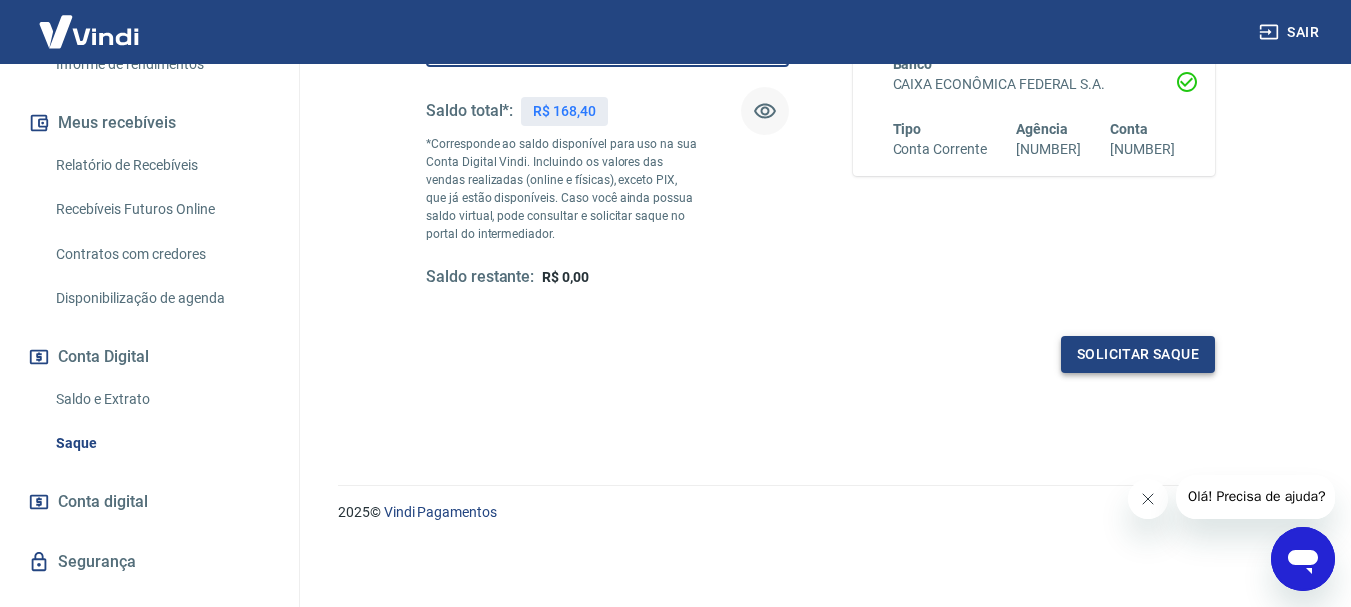 type on "R$ 168,40" 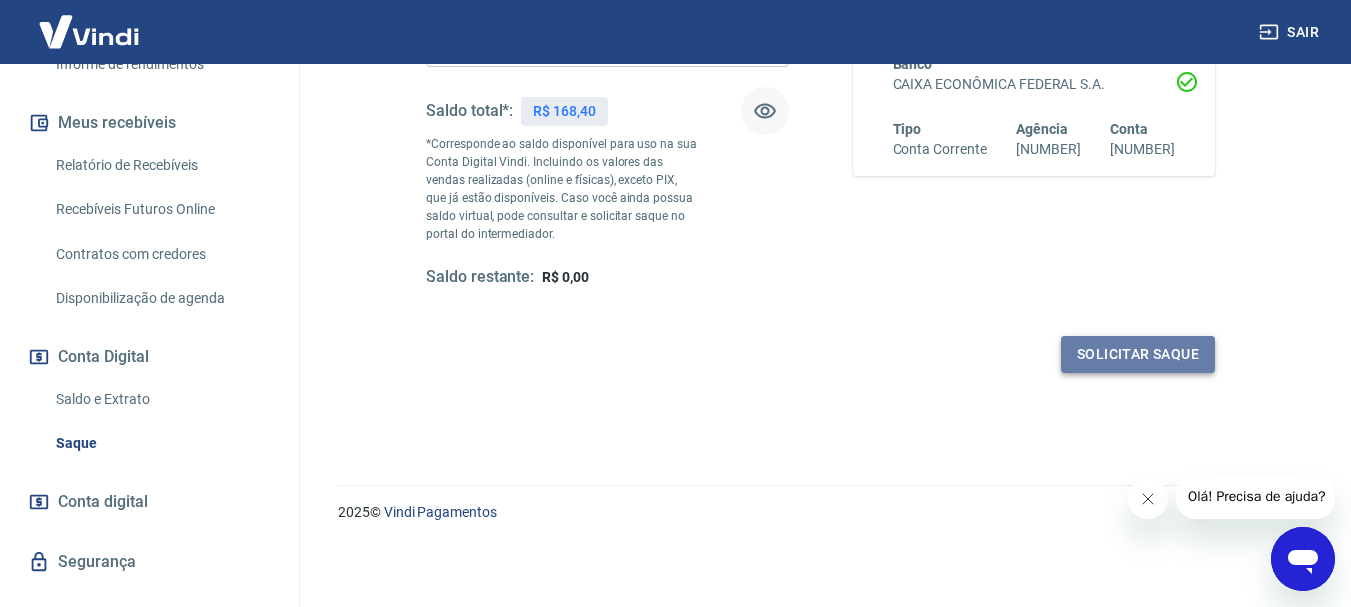 click on "Solicitar saque" at bounding box center [1138, 354] 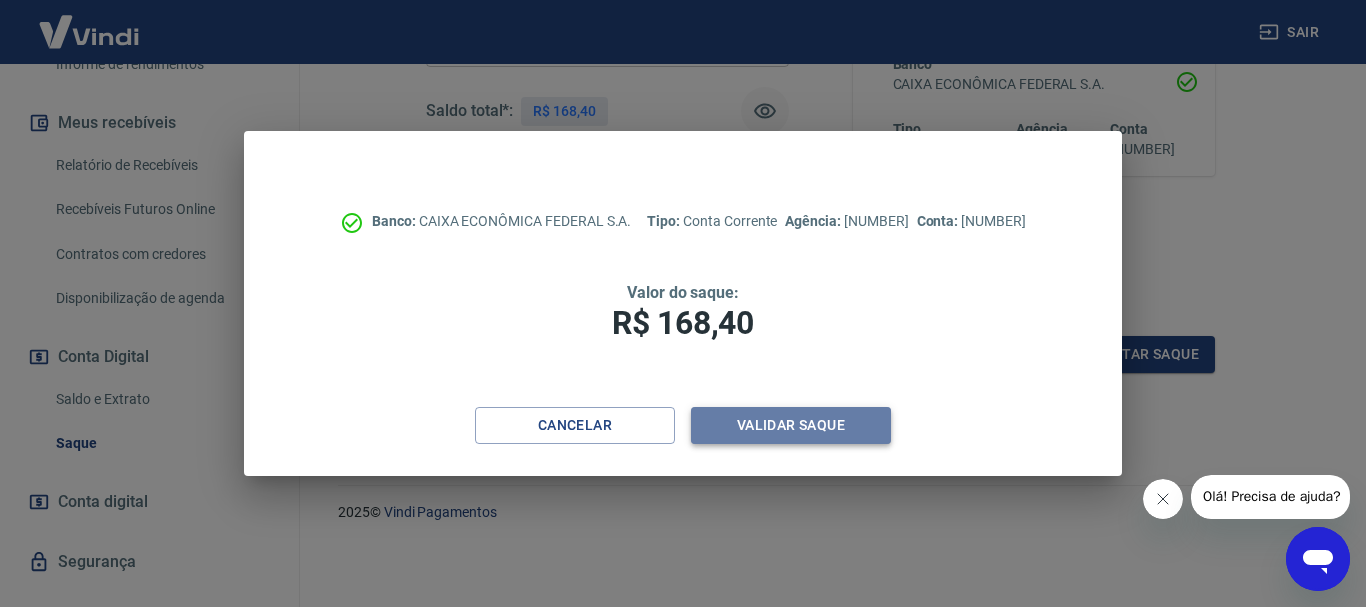 click on "Validar saque" at bounding box center (791, 425) 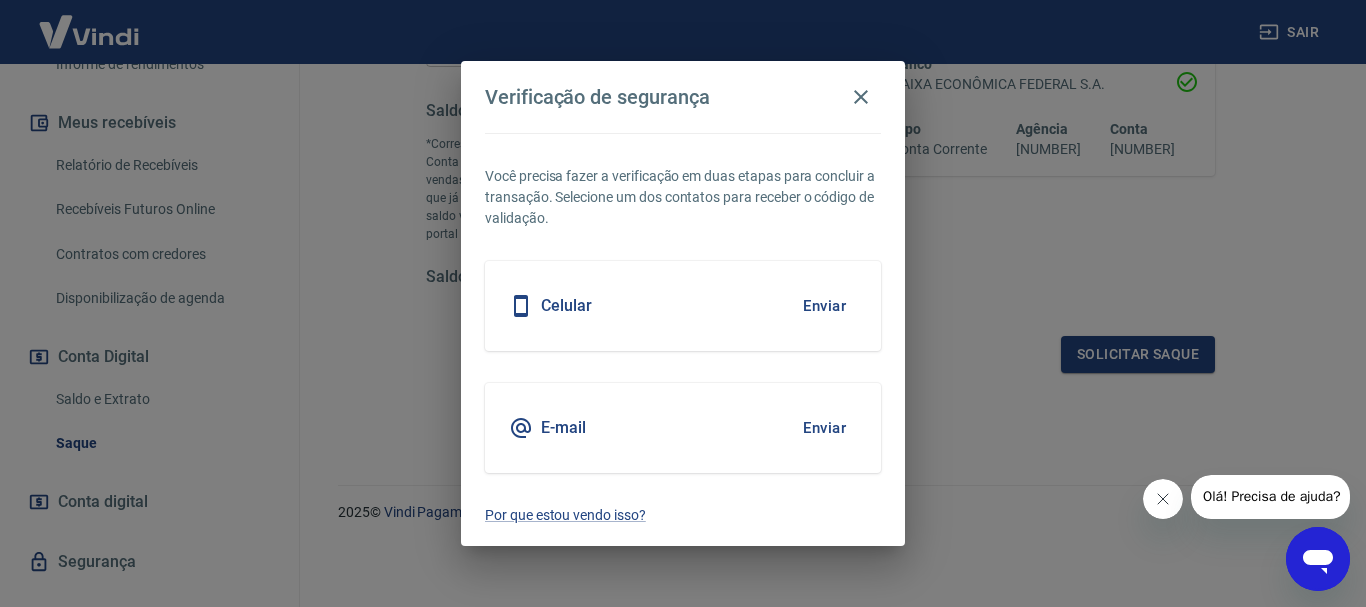 click on "Enviar" at bounding box center (824, 306) 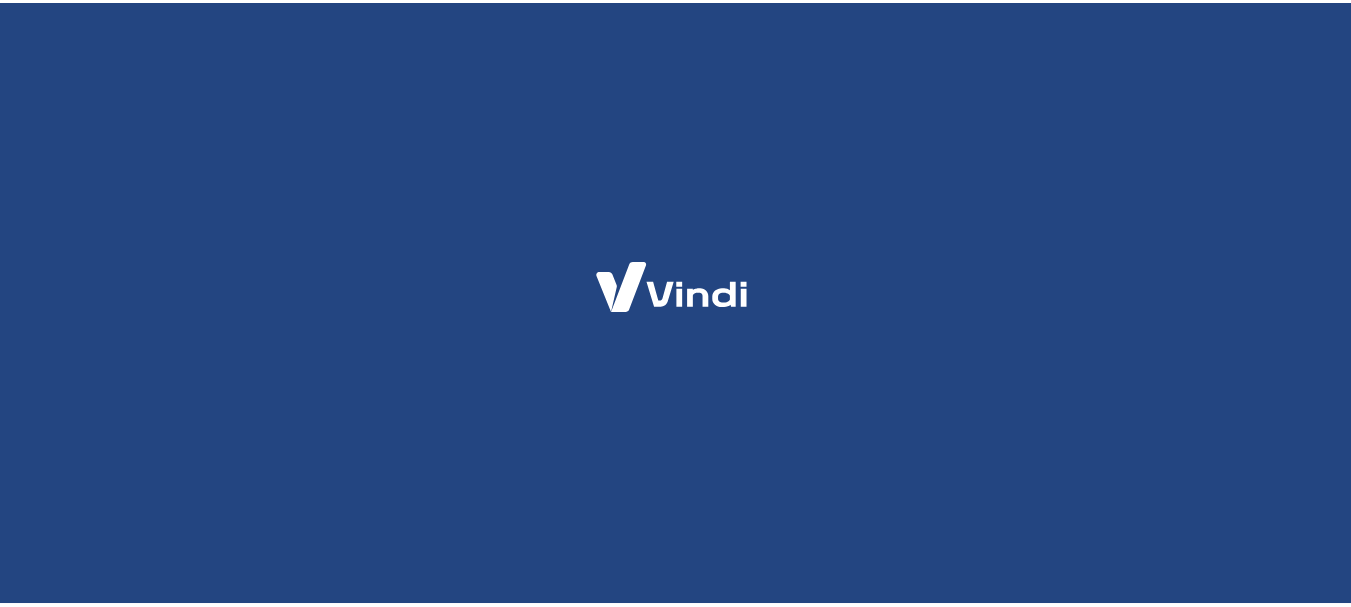 scroll, scrollTop: 0, scrollLeft: 0, axis: both 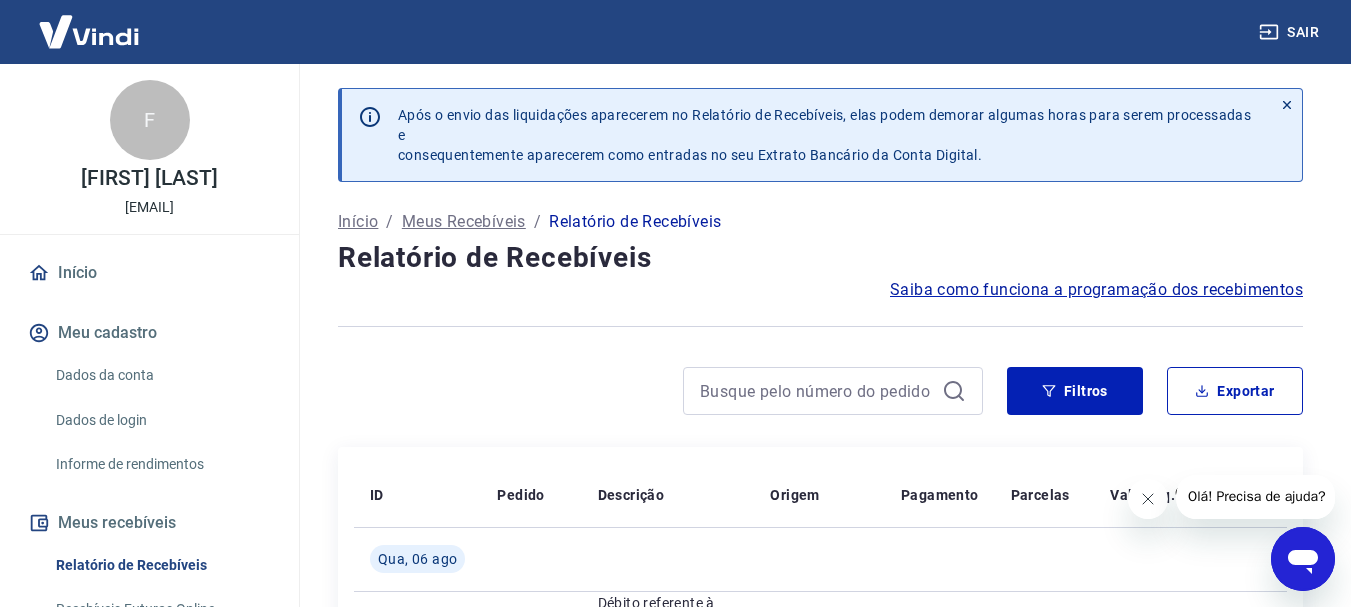 click 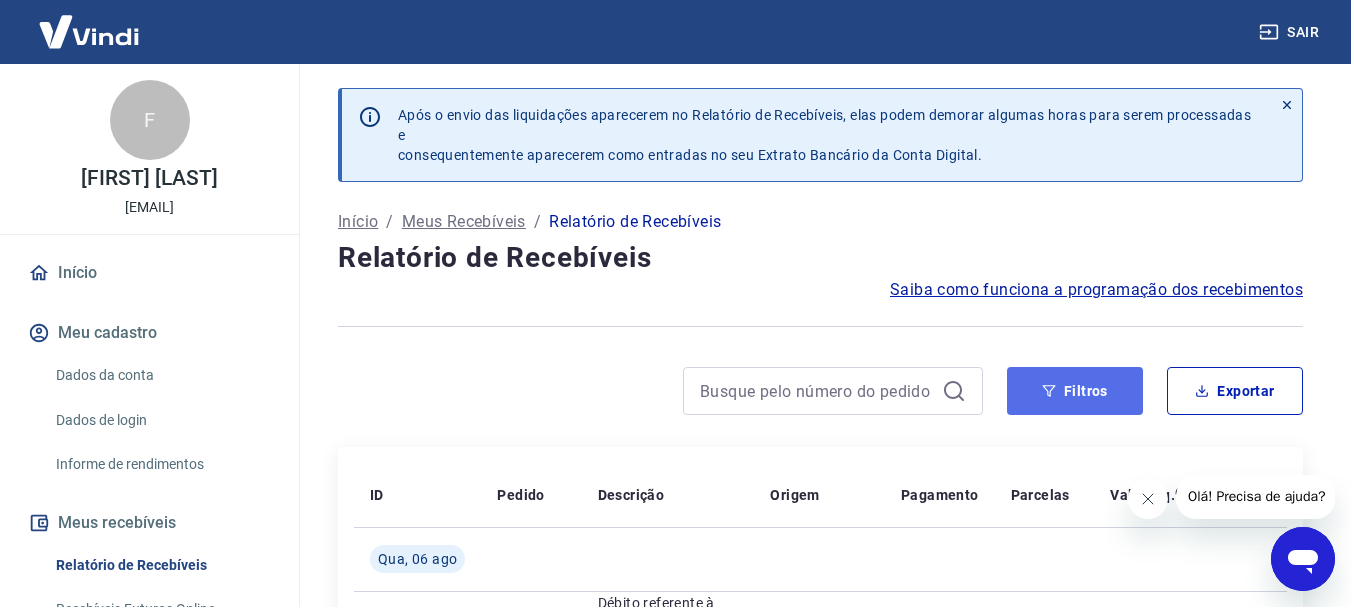click on "Filtros" at bounding box center (1075, 391) 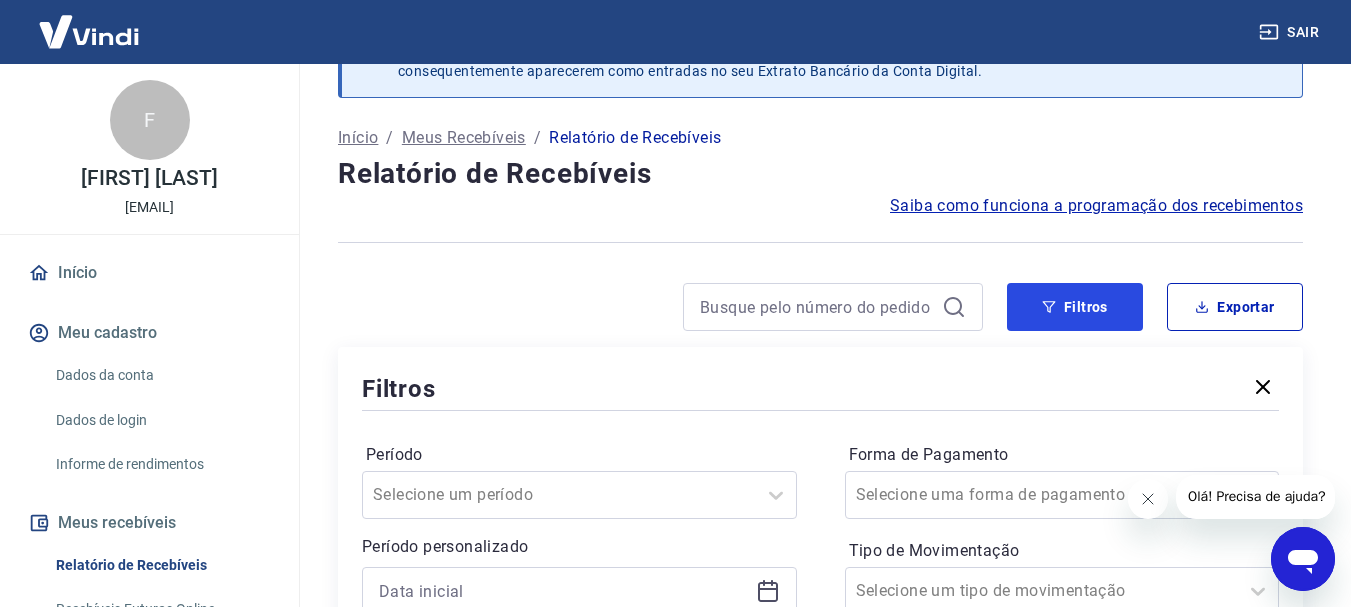 scroll, scrollTop: 0, scrollLeft: 0, axis: both 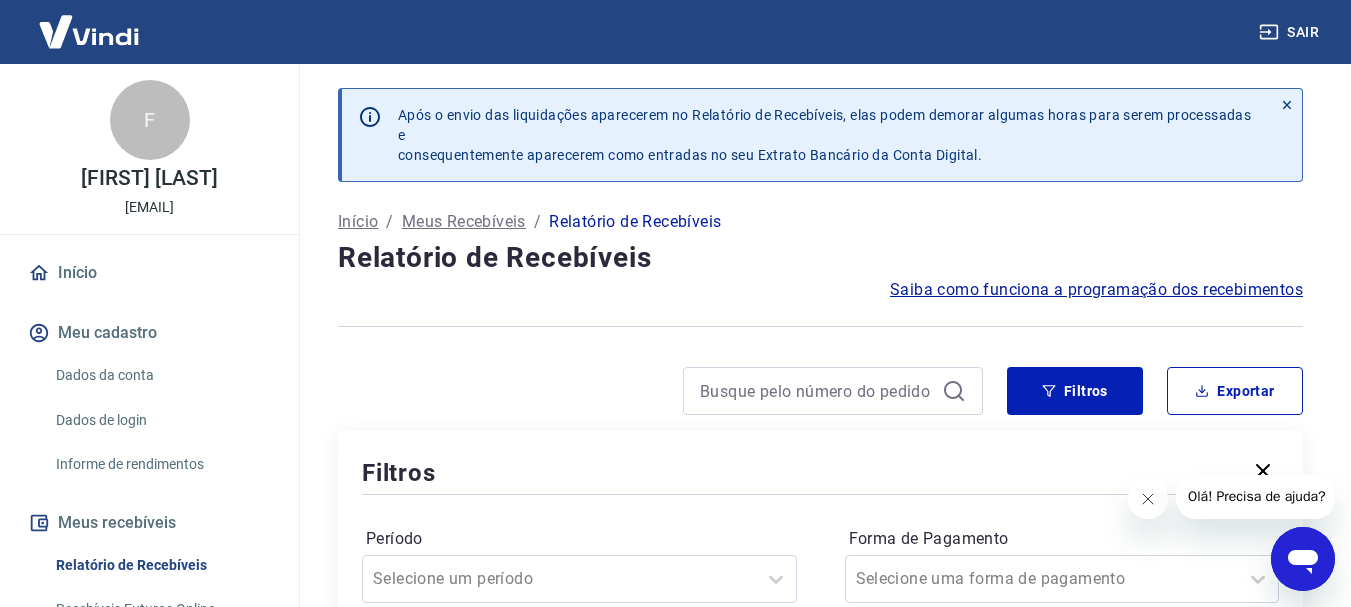 click on "Saiba como funciona a programação dos recebimentos" at bounding box center [1096, 290] 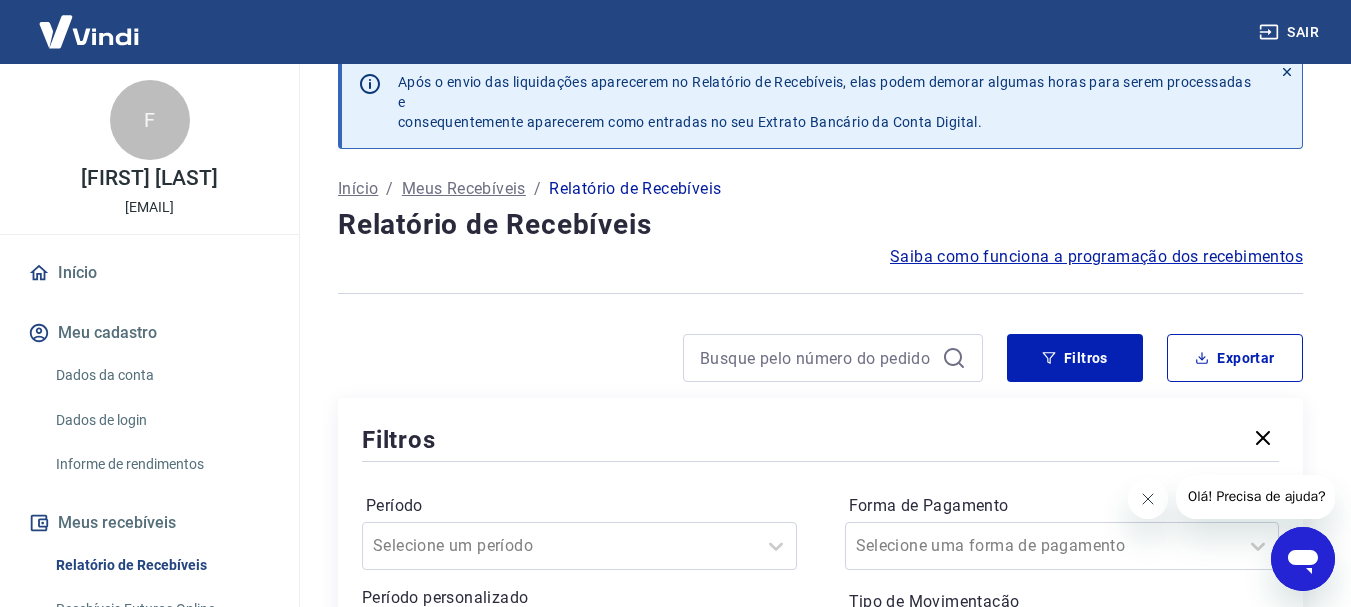 scroll, scrollTop: 0, scrollLeft: 0, axis: both 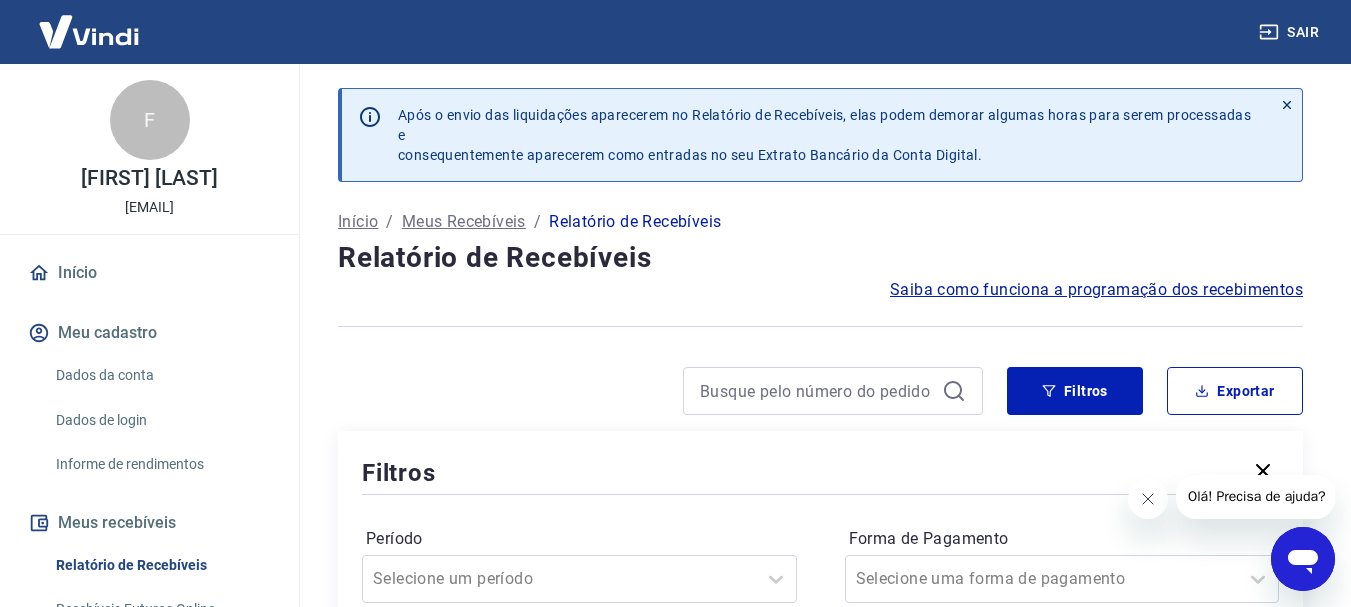 click on "Início" at bounding box center (358, 222) 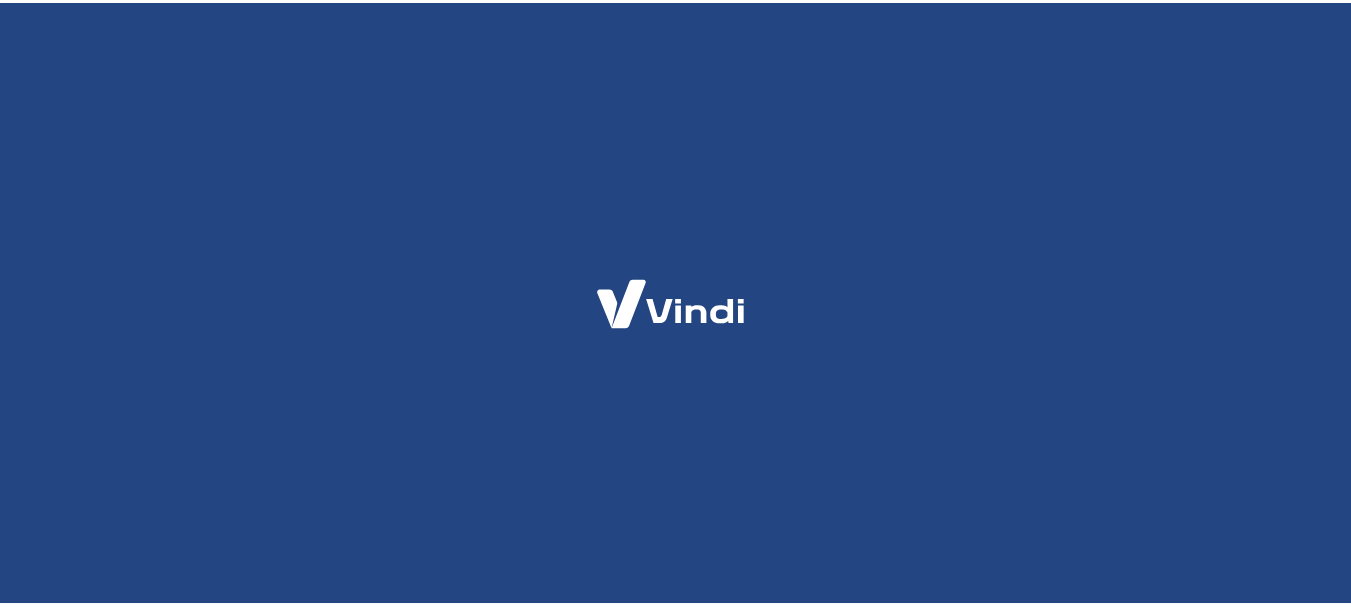 scroll, scrollTop: 0, scrollLeft: 0, axis: both 